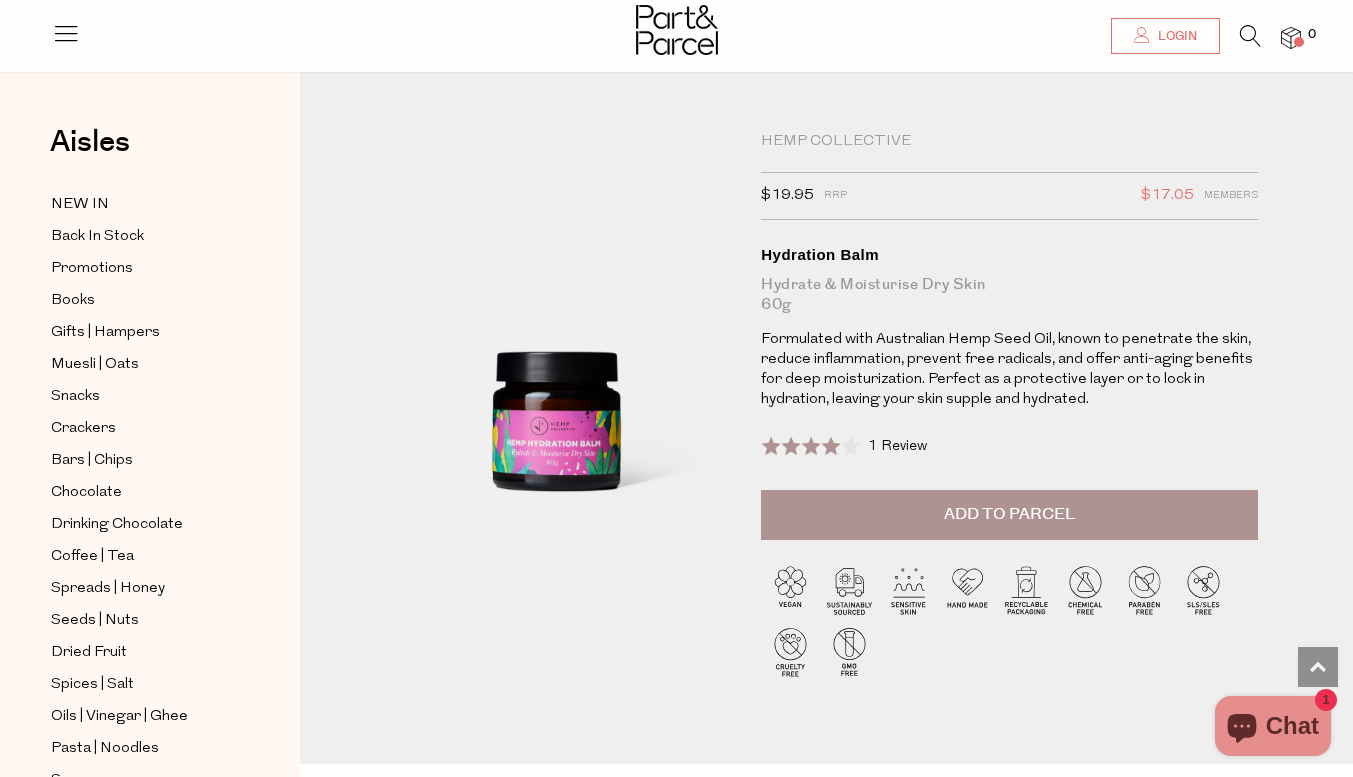 scroll, scrollTop: 1098, scrollLeft: 0, axis: vertical 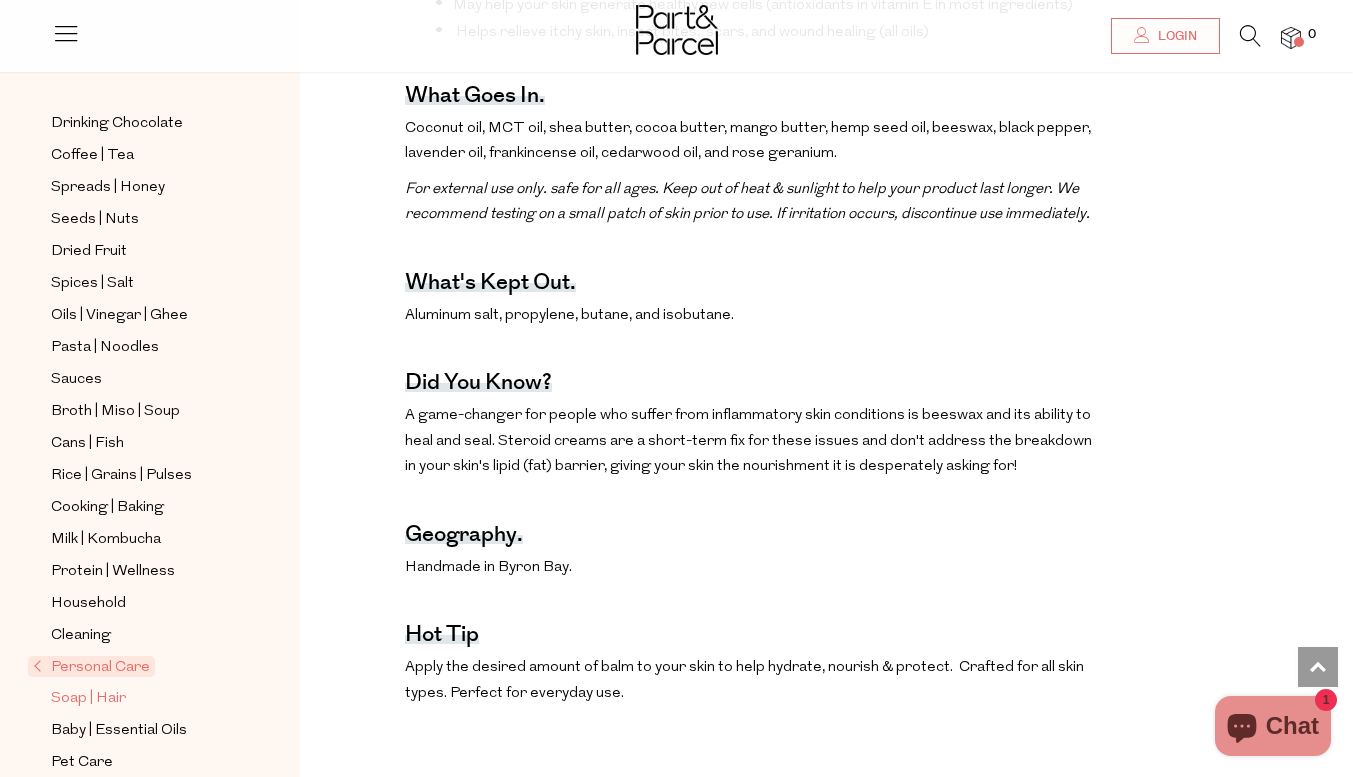 click on "Soap | Hair" at bounding box center (88, 699) 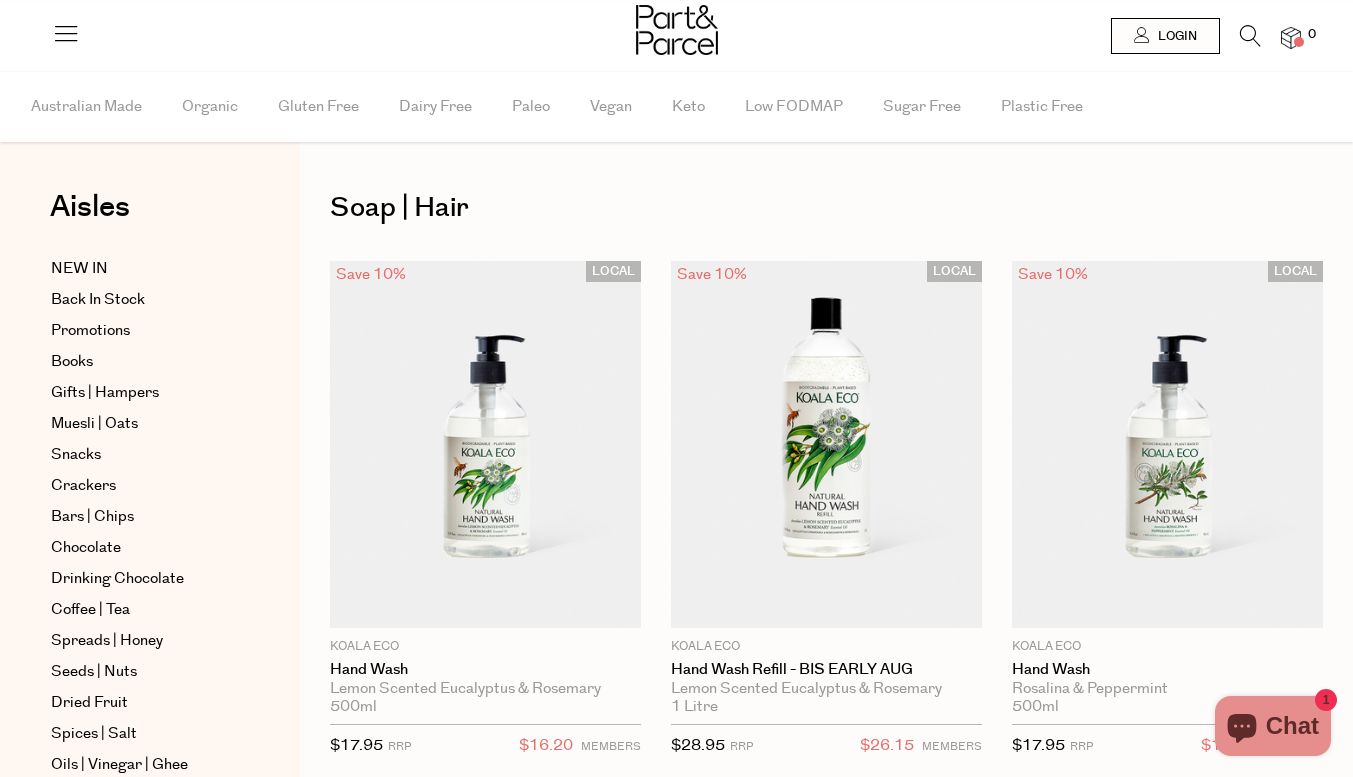scroll, scrollTop: 0, scrollLeft: 0, axis: both 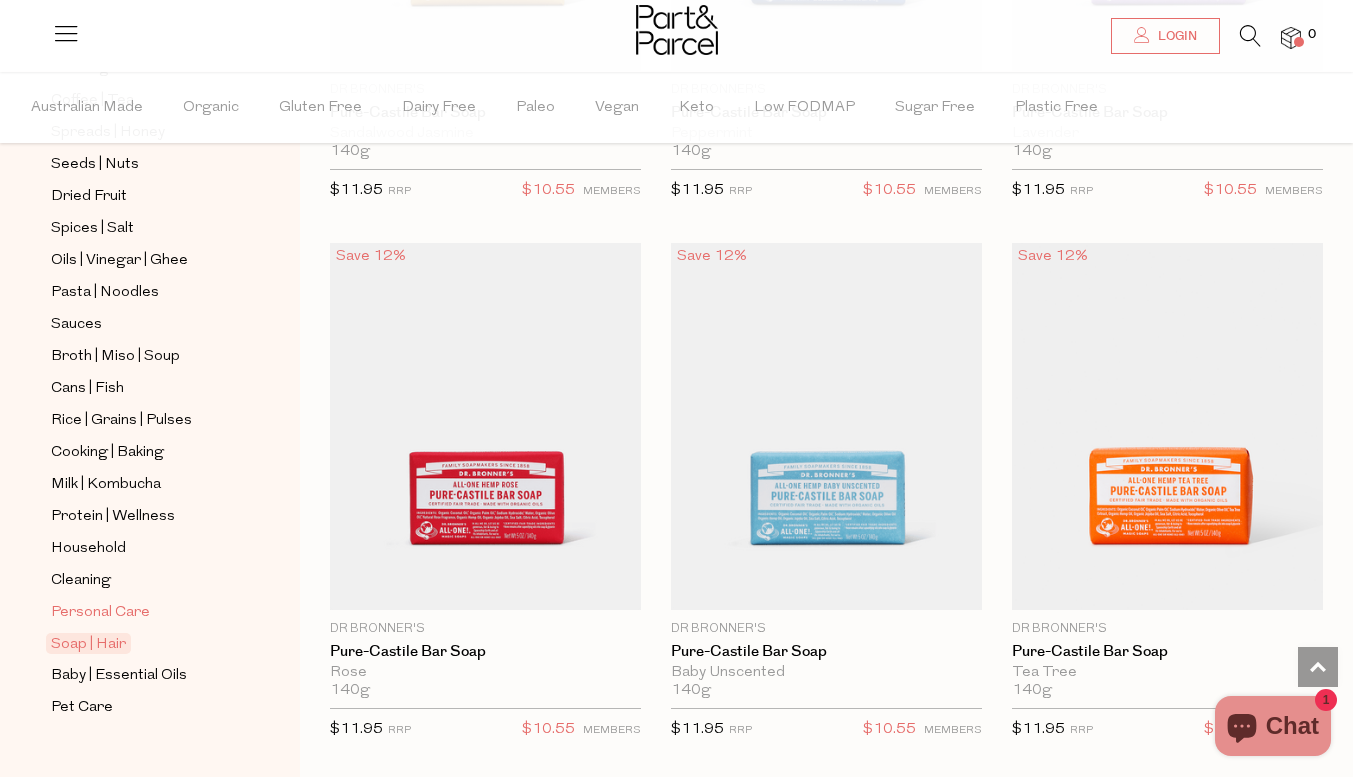 click on "Personal Care" at bounding box center (100, 613) 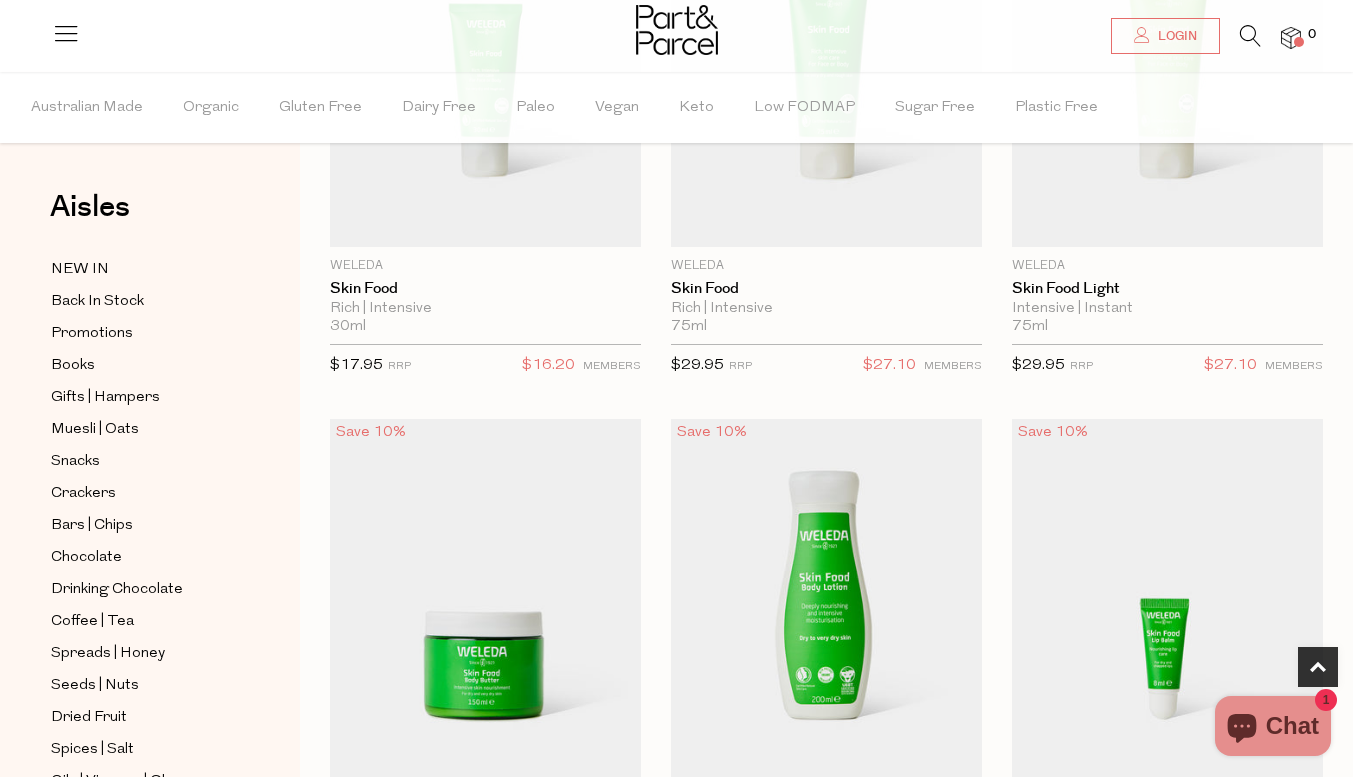 scroll, scrollTop: 918, scrollLeft: 0, axis: vertical 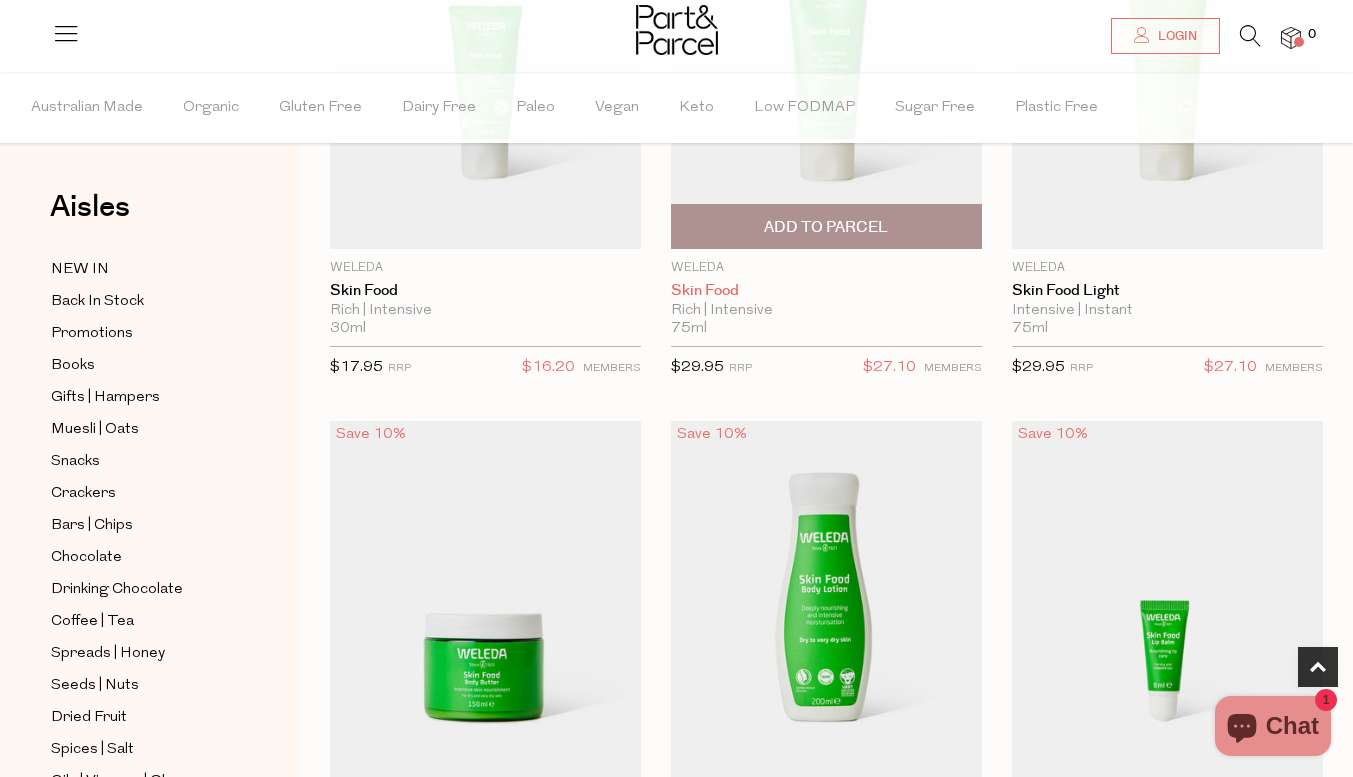 click on "Skin Food" at bounding box center (826, 291) 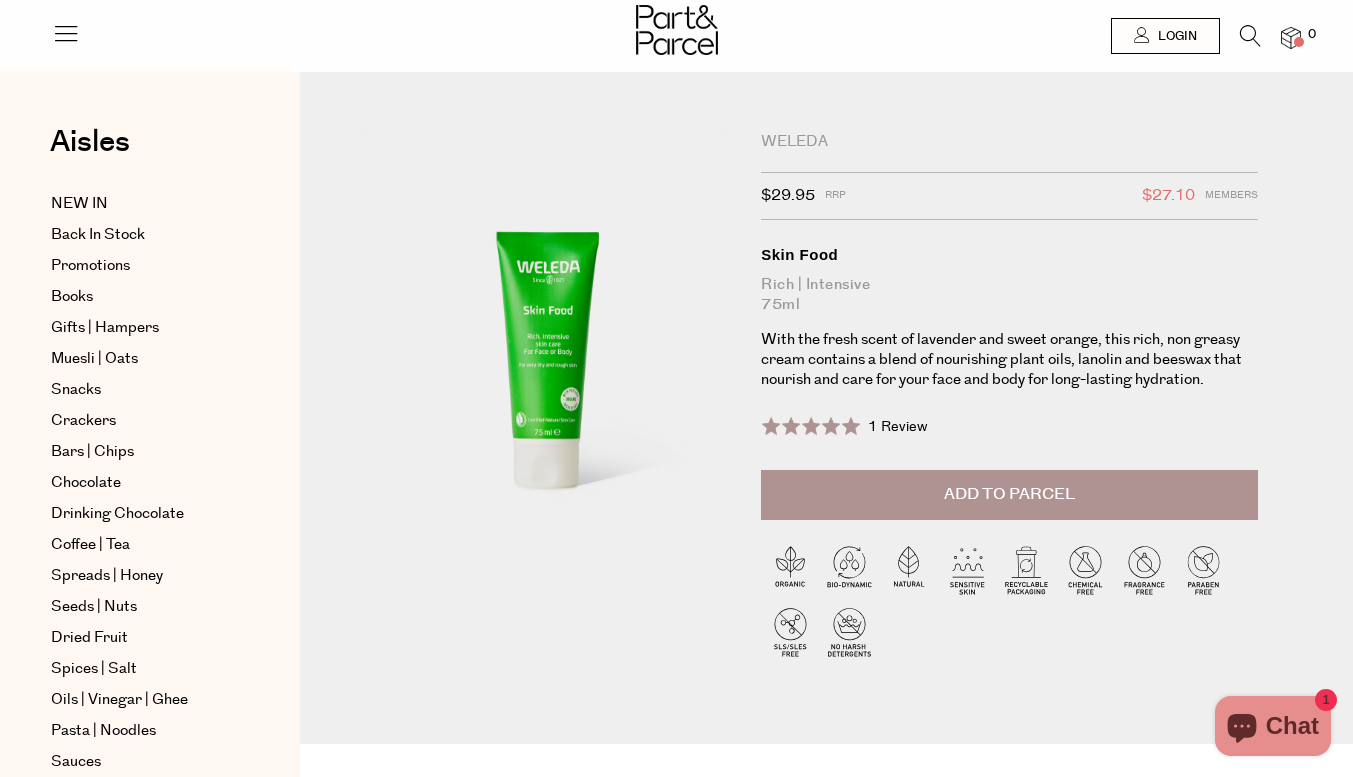 scroll, scrollTop: 0, scrollLeft: 0, axis: both 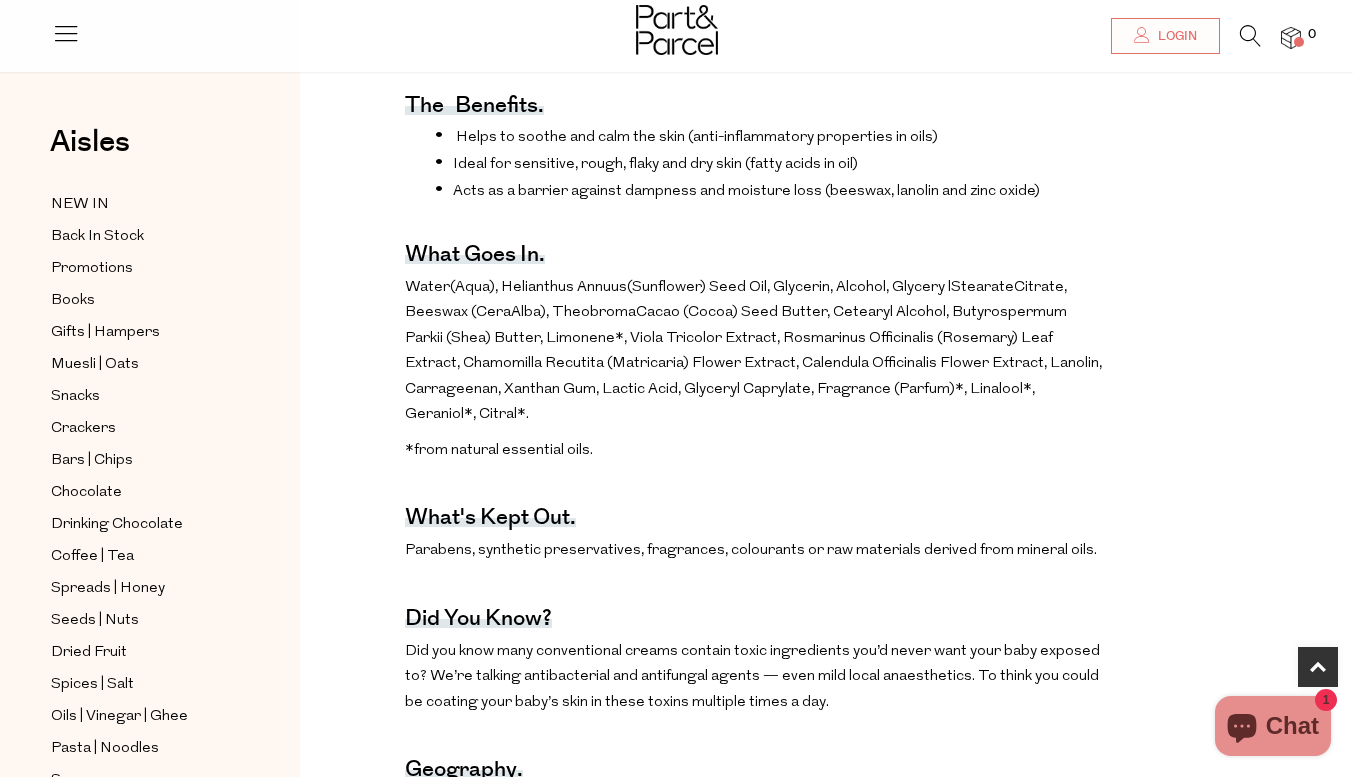 click on "Parabens, synthetic preservatives, fragrances, colourants or raw materials derived from mineral oils." at bounding box center [754, 551] 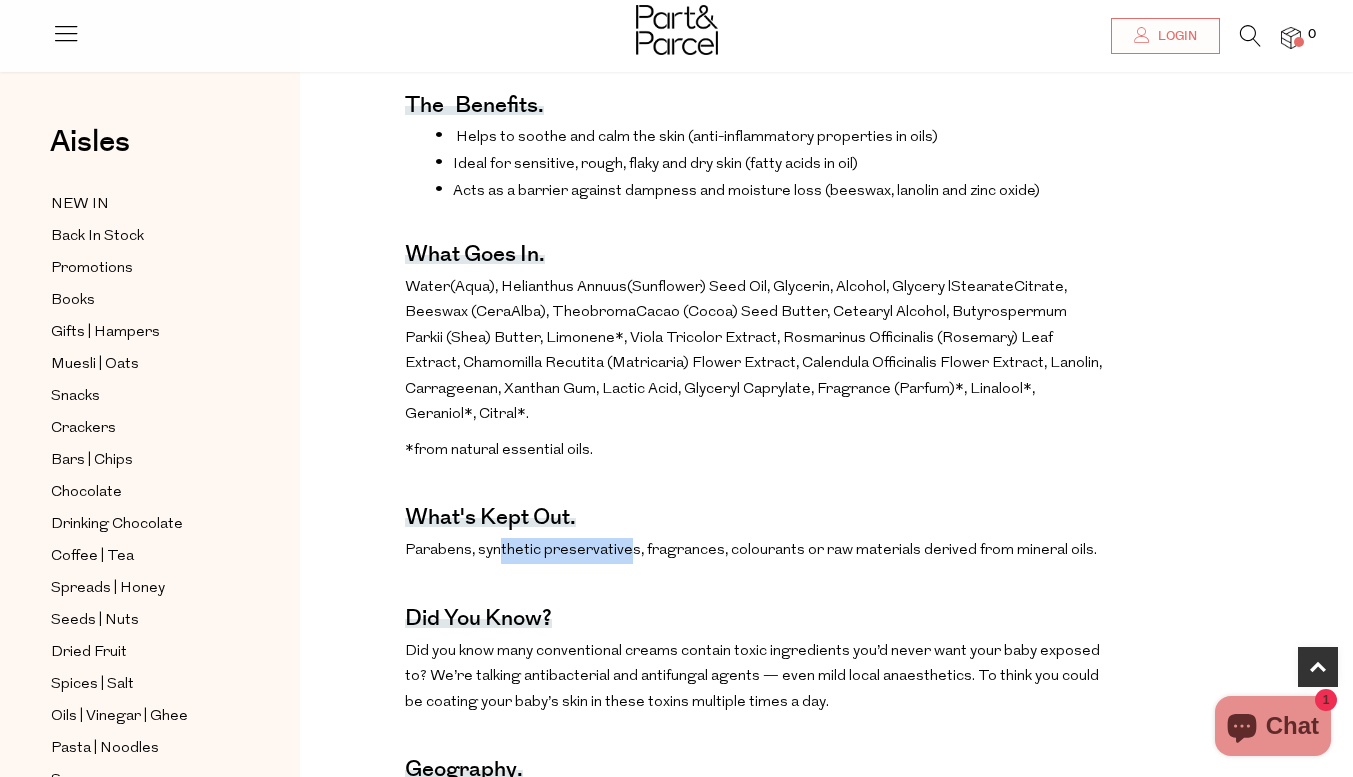 drag, startPoint x: 629, startPoint y: 570, endPoint x: 498, endPoint y: 568, distance: 131.01526 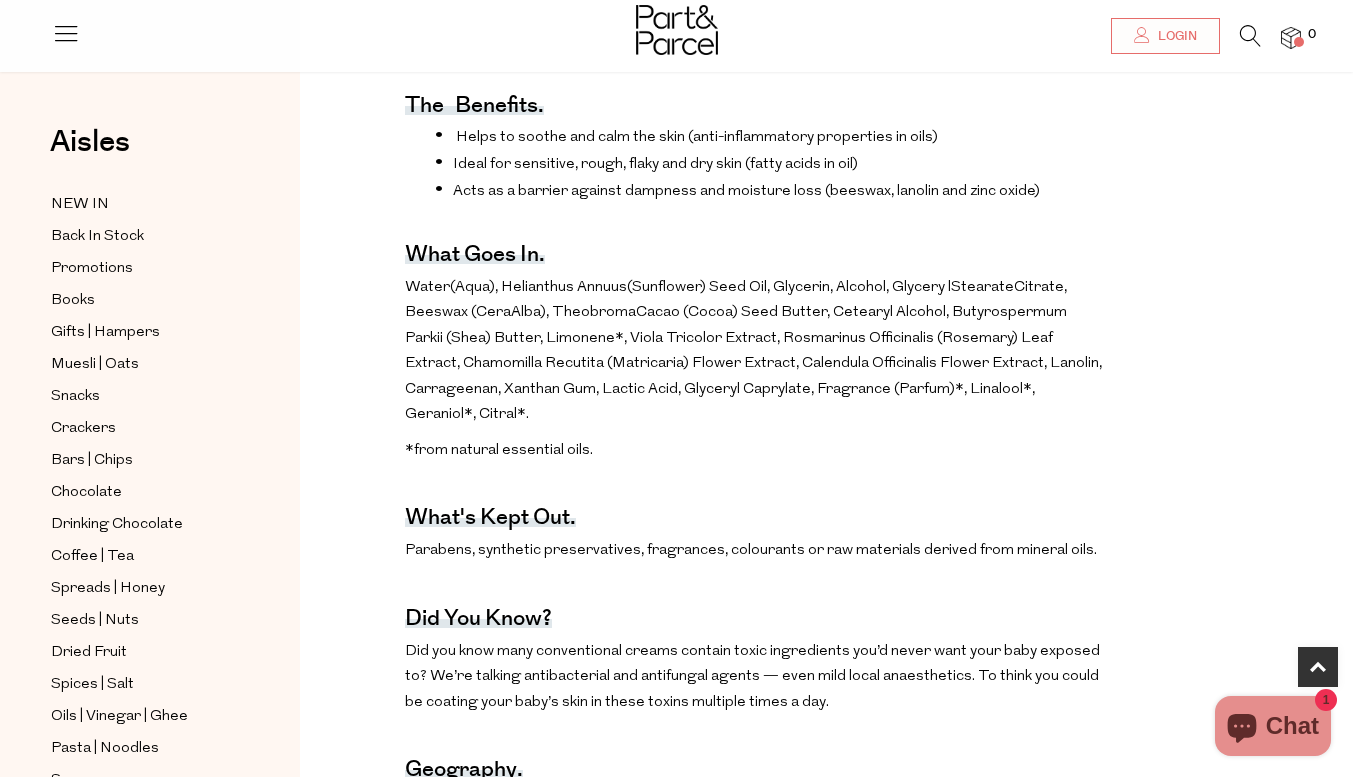 click on "Parabens, synthetic preservatives, fragrances, colourants or raw materials derived from mineral oils." at bounding box center (754, 551) 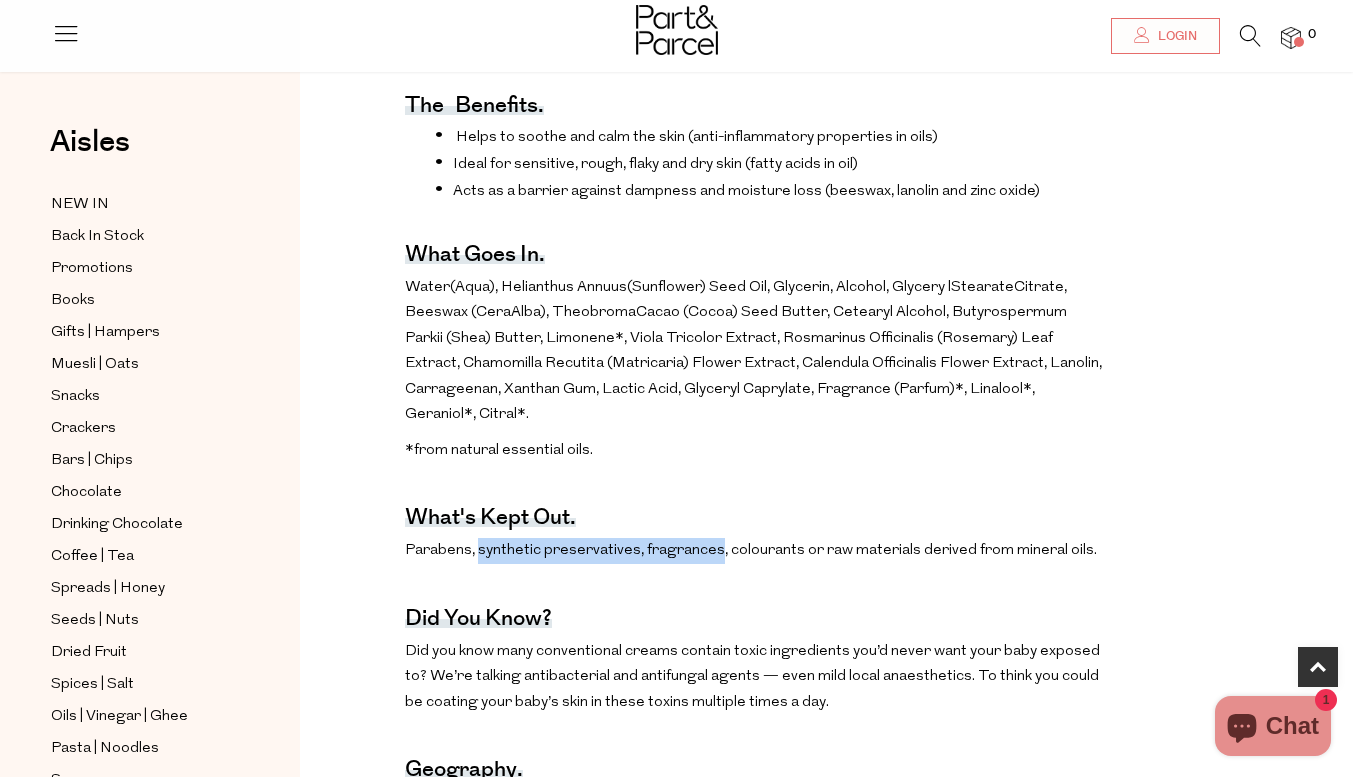 drag, startPoint x: 715, startPoint y: 573, endPoint x: 479, endPoint y: 569, distance: 236.03389 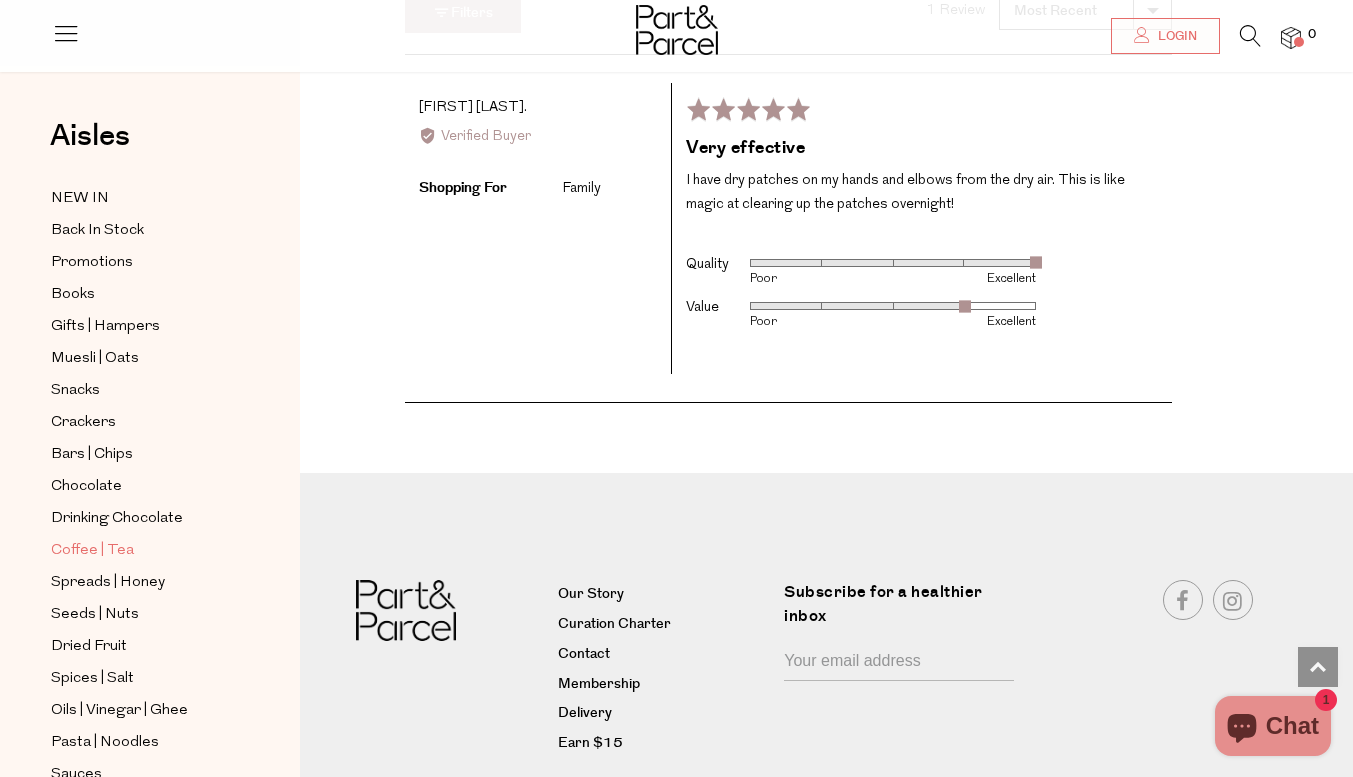scroll, scrollTop: 2552, scrollLeft: 0, axis: vertical 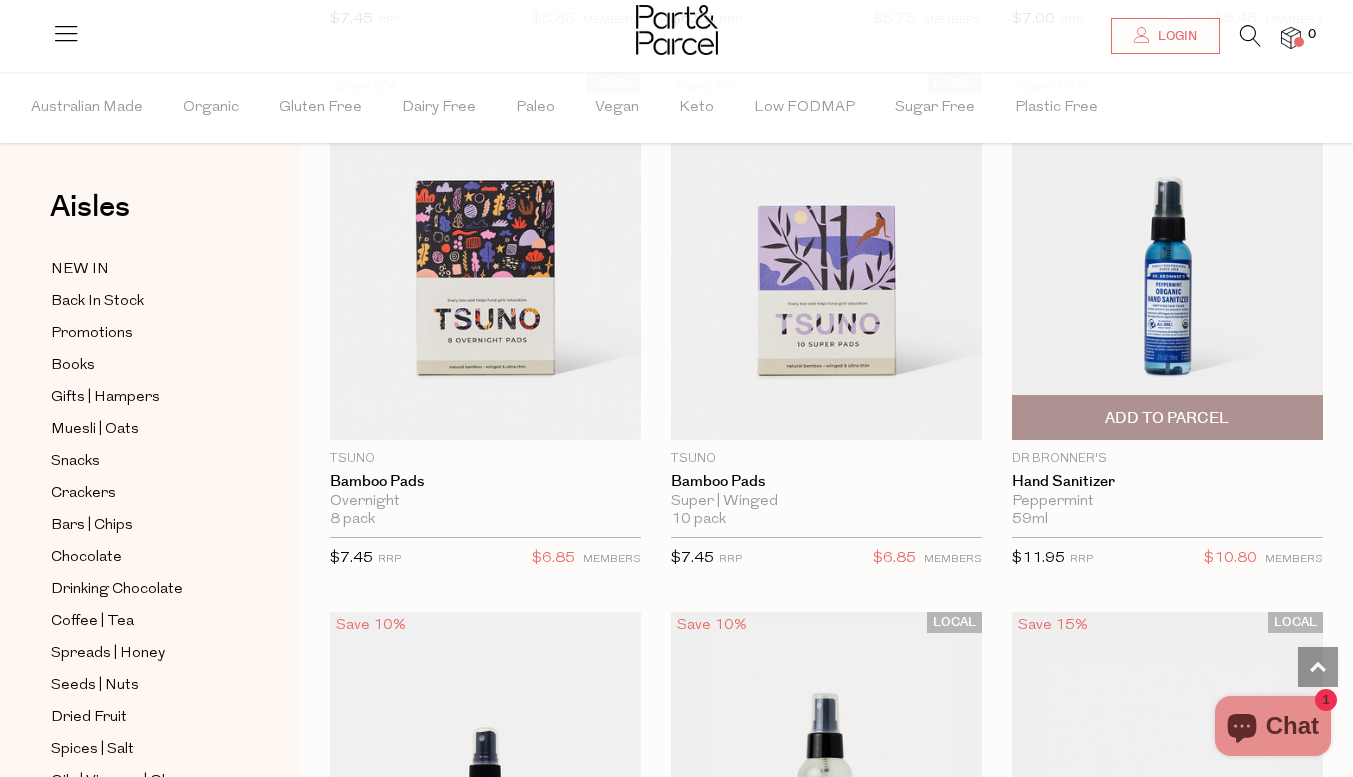 click at bounding box center (1167, 256) 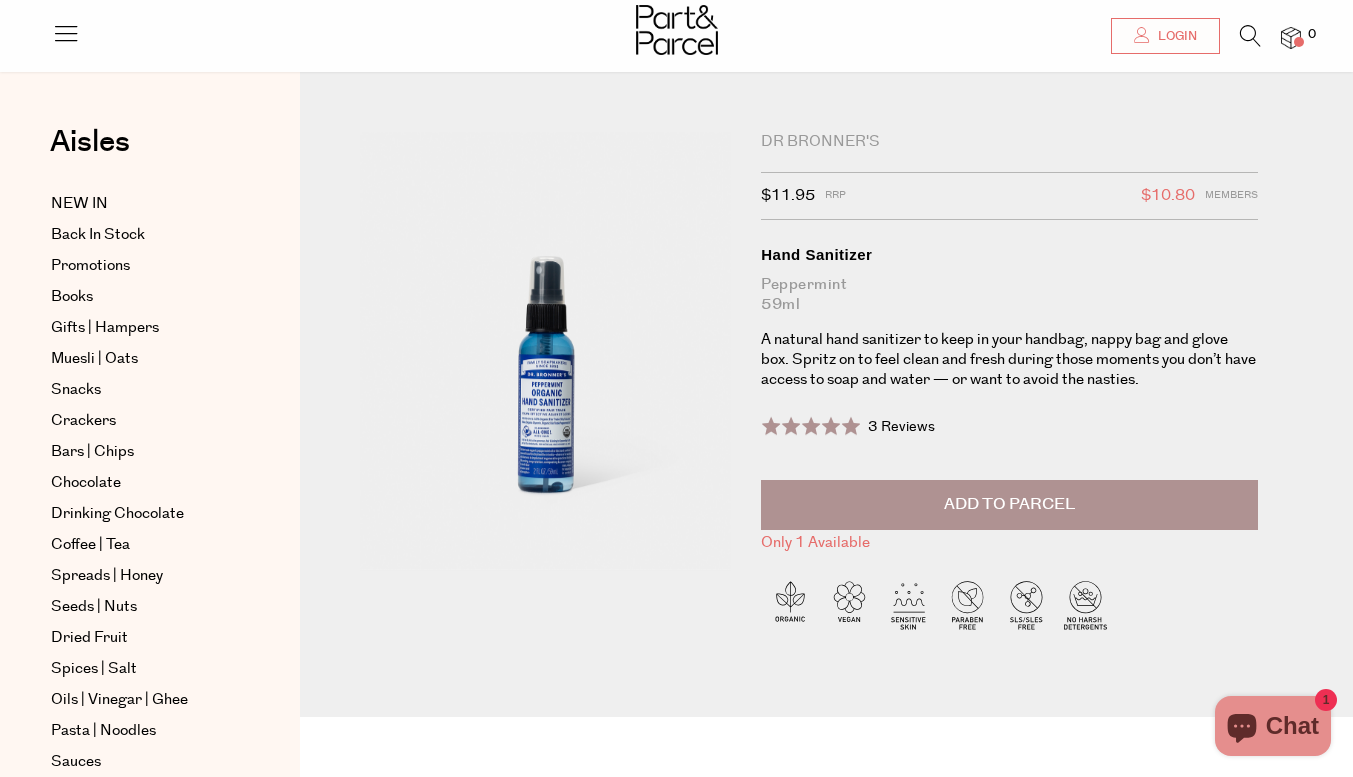 scroll, scrollTop: 333, scrollLeft: 0, axis: vertical 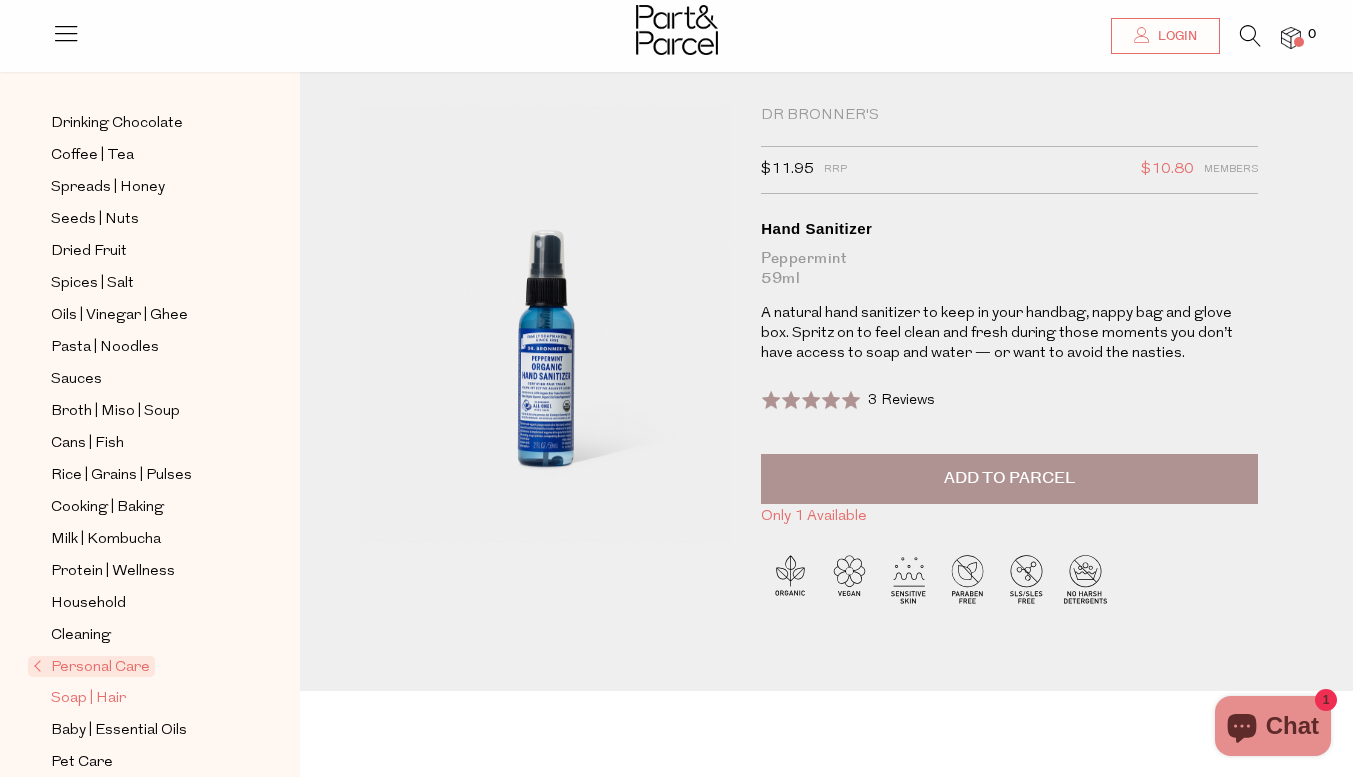 click on "Soap | Hair" at bounding box center (88, 699) 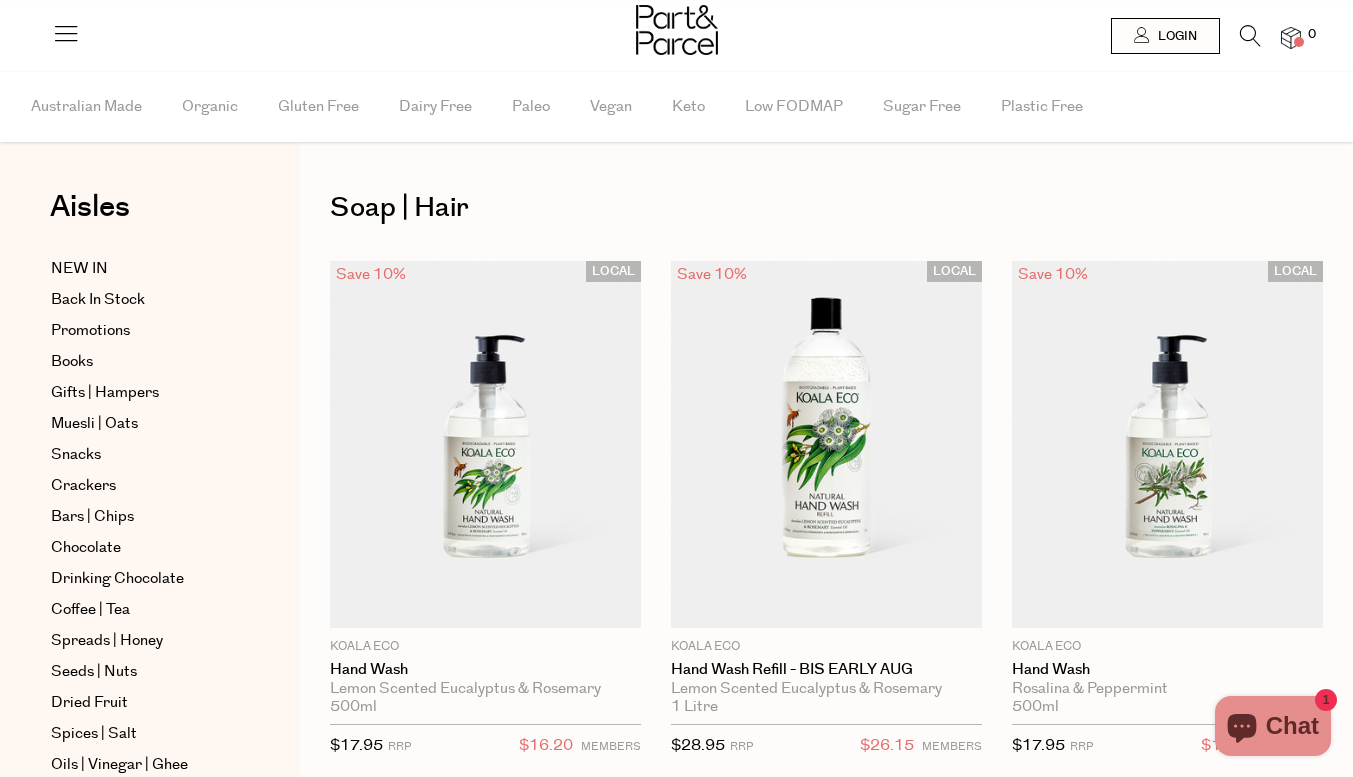 scroll, scrollTop: 106, scrollLeft: 0, axis: vertical 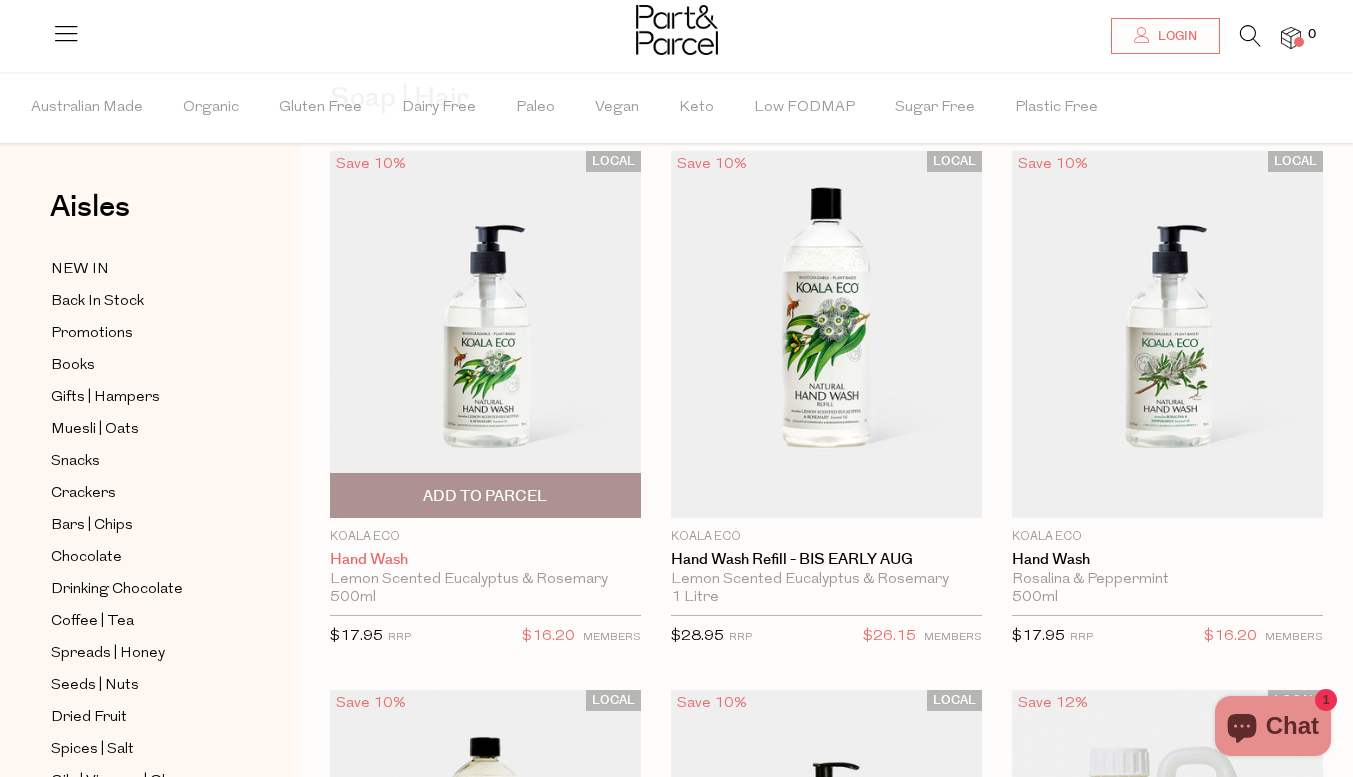 click on "Hand Wash" at bounding box center [485, 560] 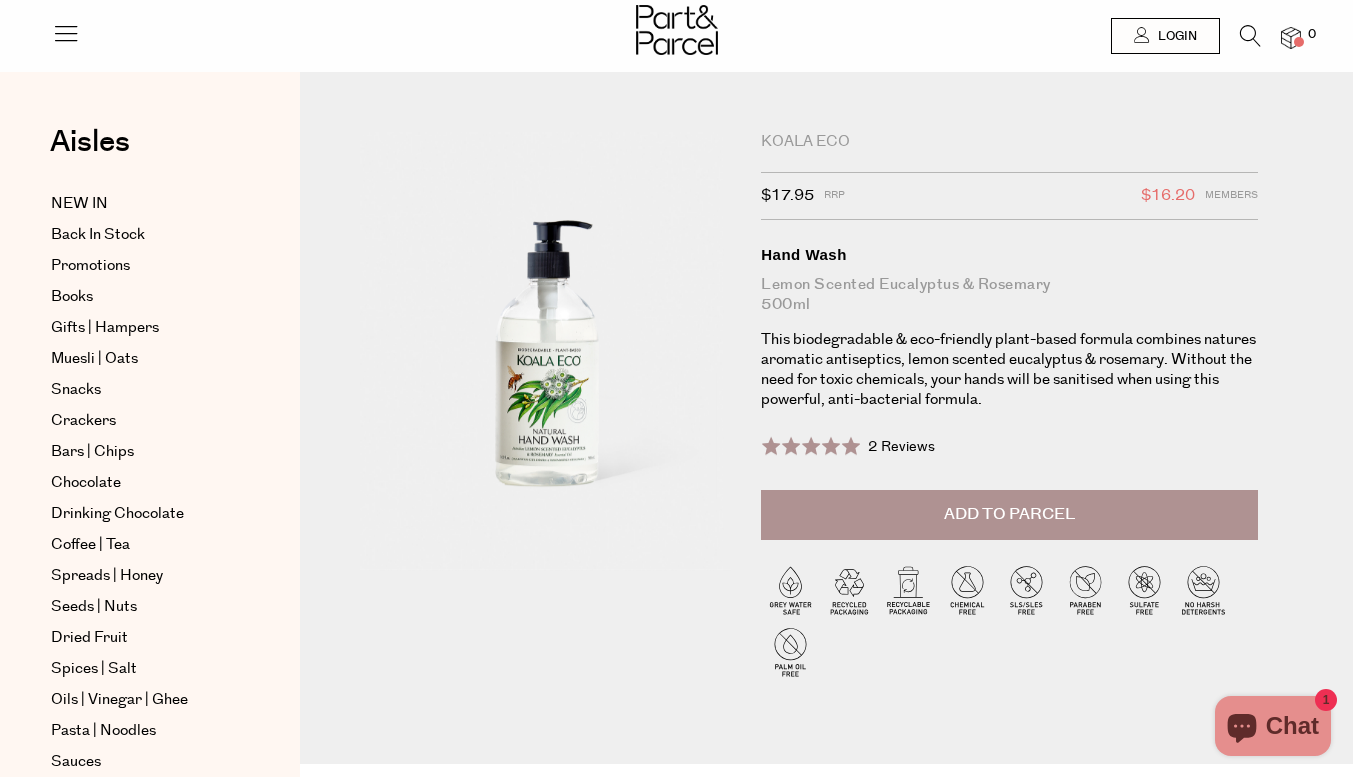 scroll, scrollTop: 0, scrollLeft: 0, axis: both 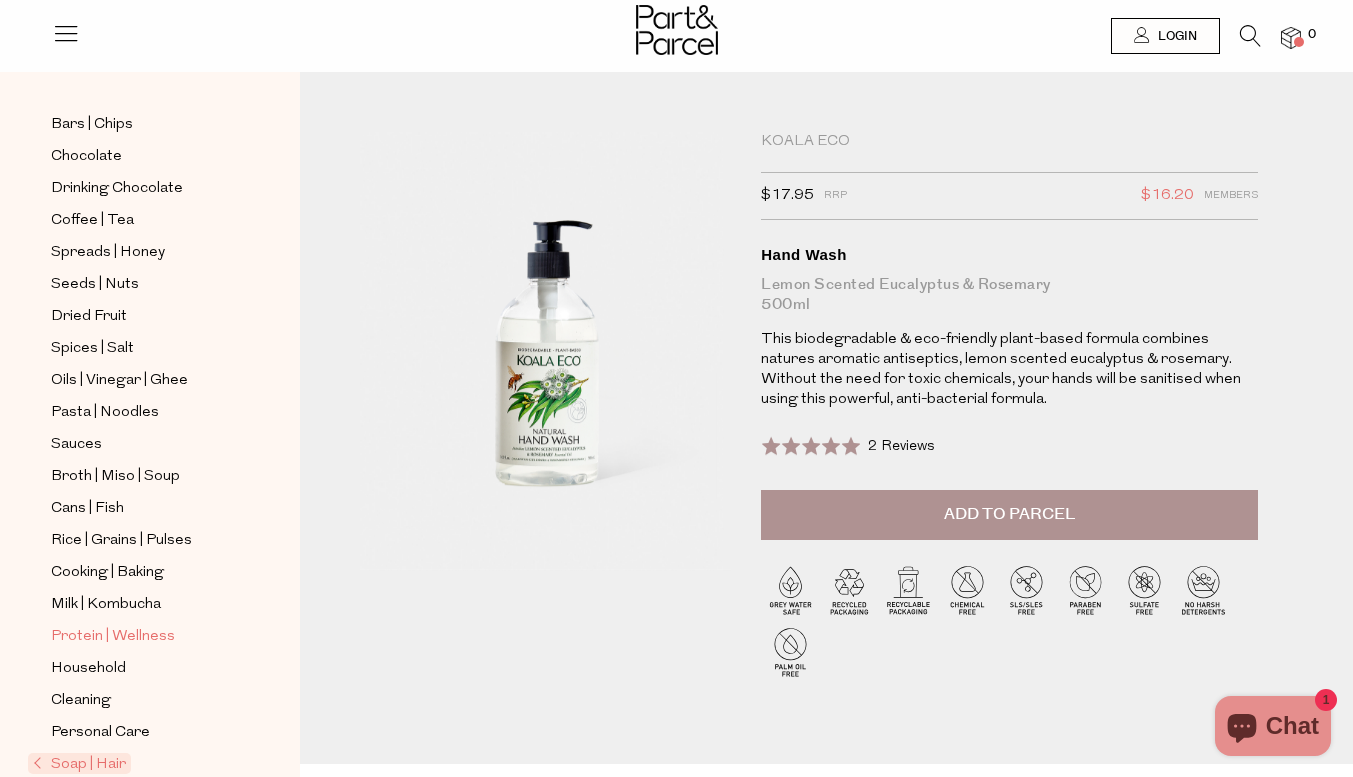 click on "Protein | Wellness" at bounding box center [113, 637] 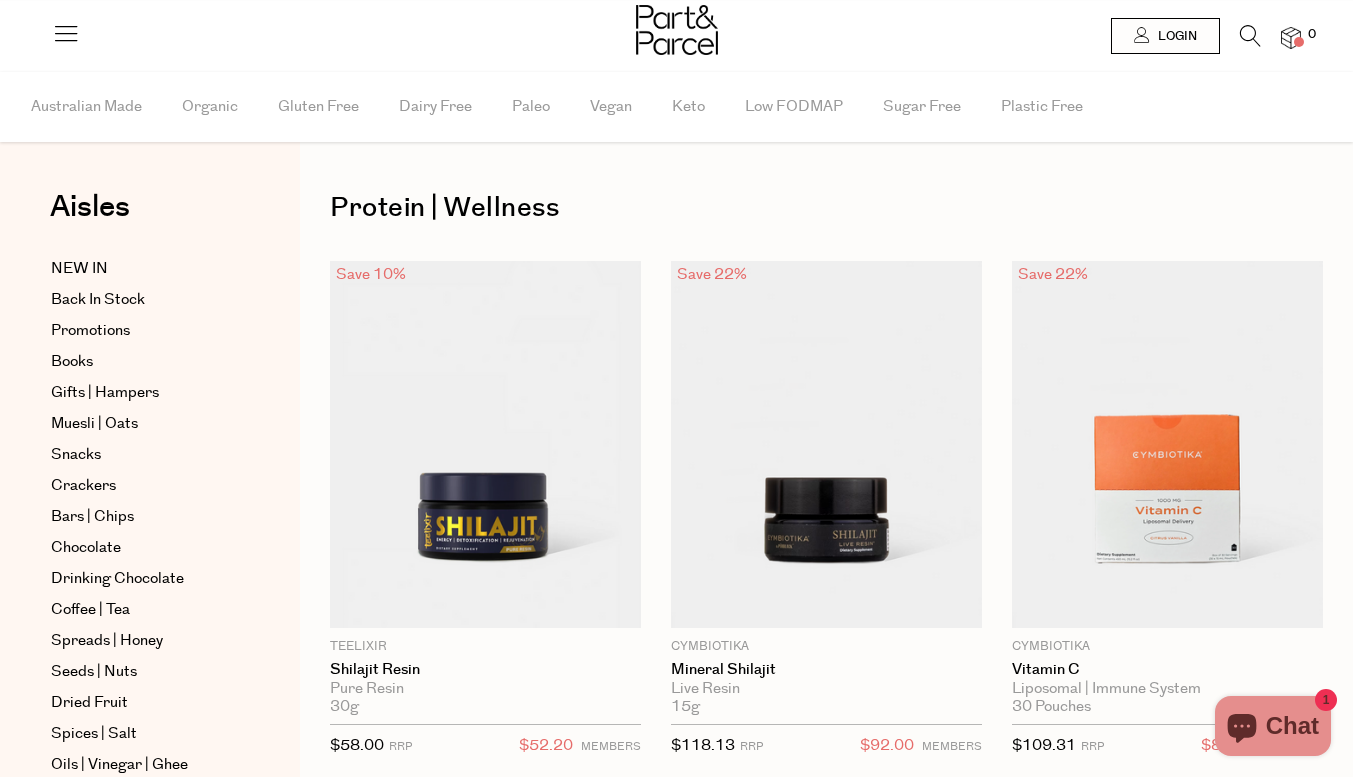 scroll, scrollTop: 0, scrollLeft: 0, axis: both 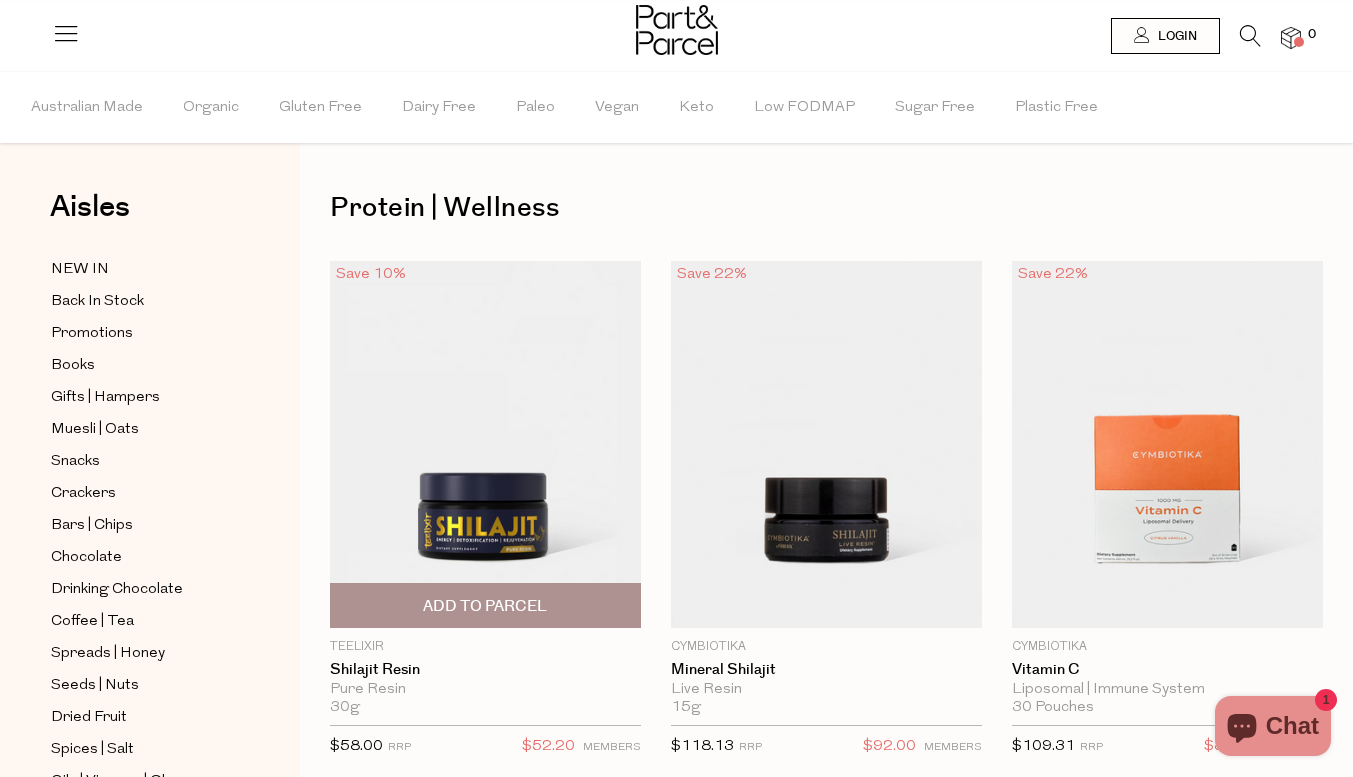 click at bounding box center (485, 444) 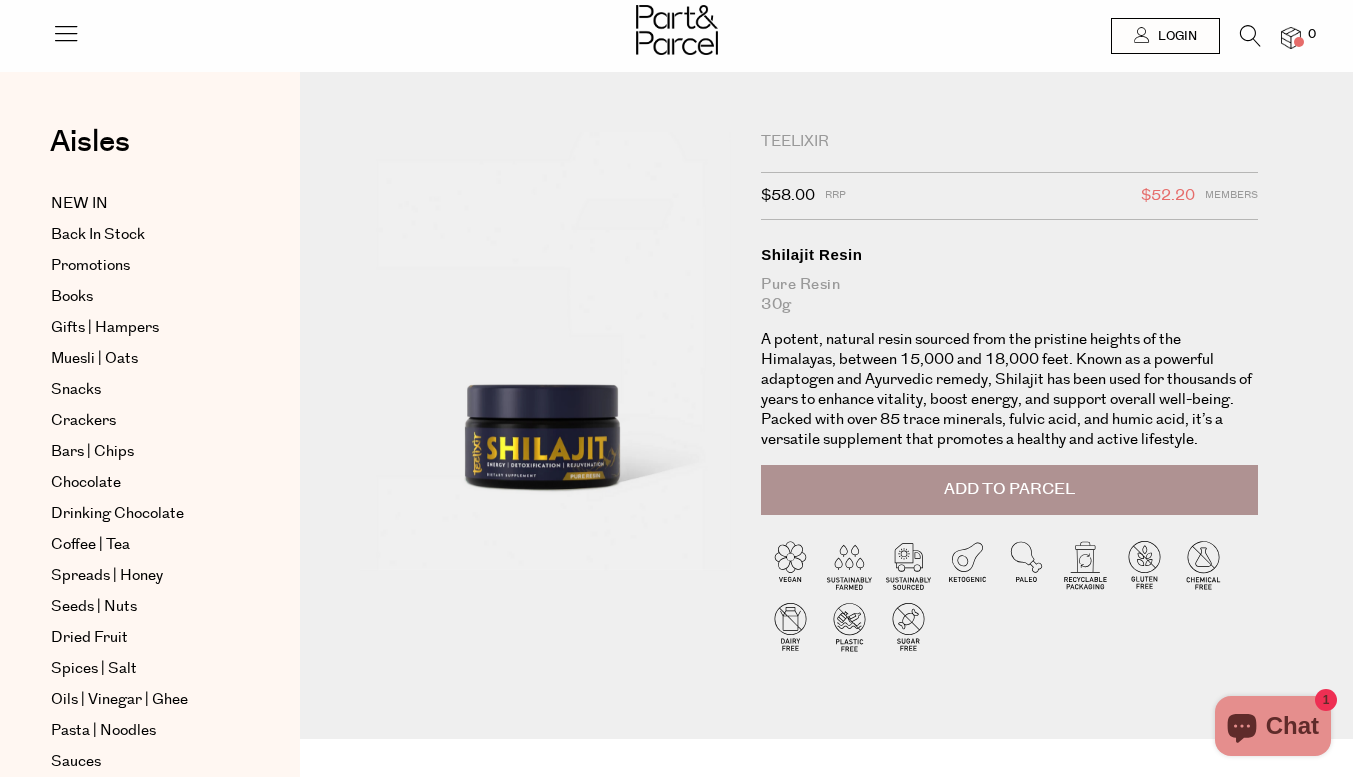 scroll, scrollTop: 0, scrollLeft: 0, axis: both 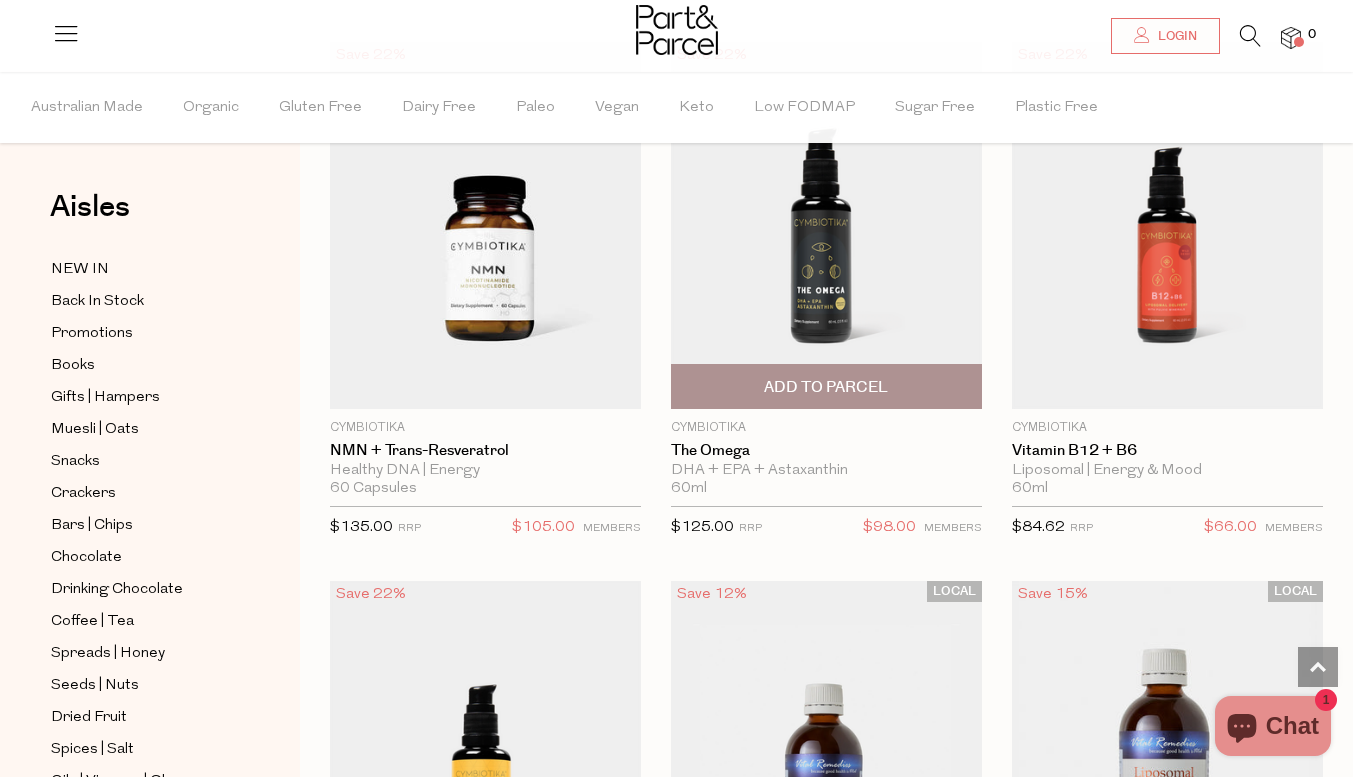click at bounding box center (826, 225) 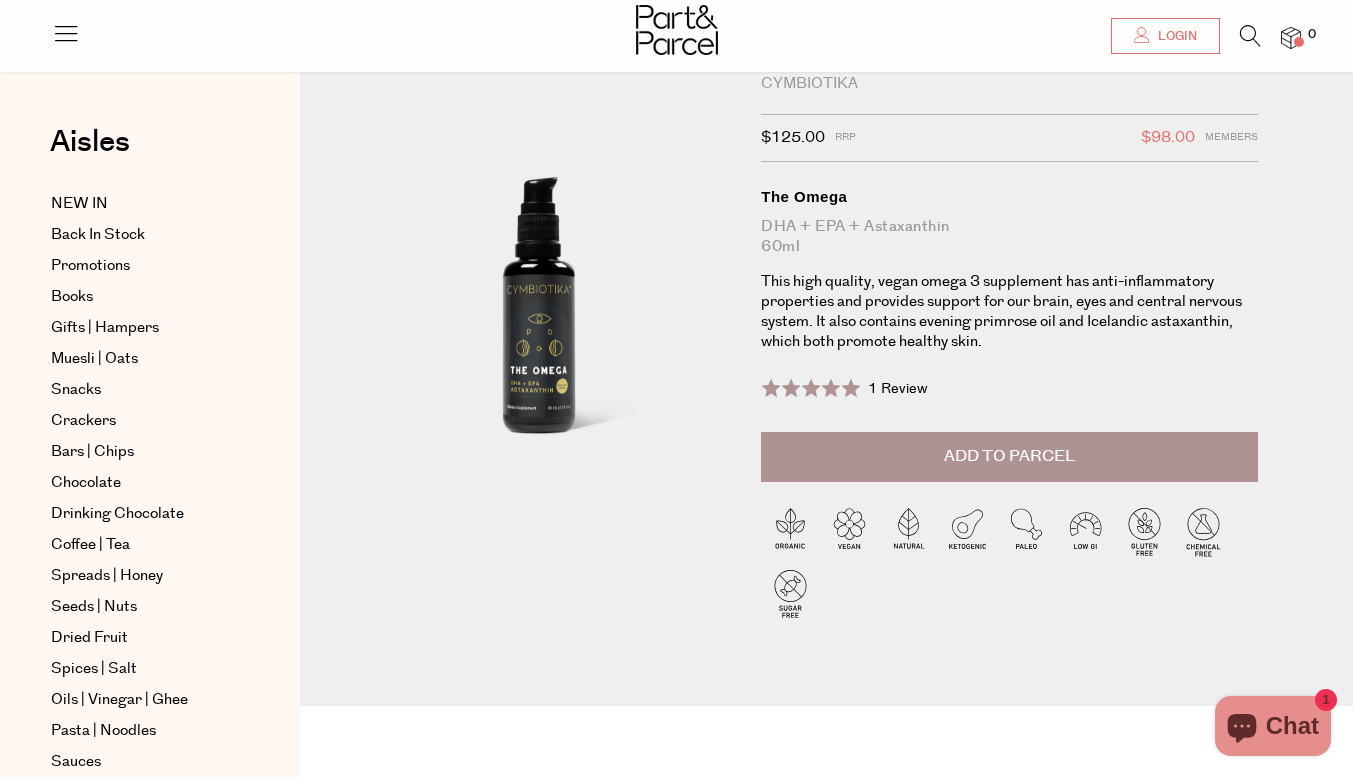 scroll, scrollTop: 59, scrollLeft: 0, axis: vertical 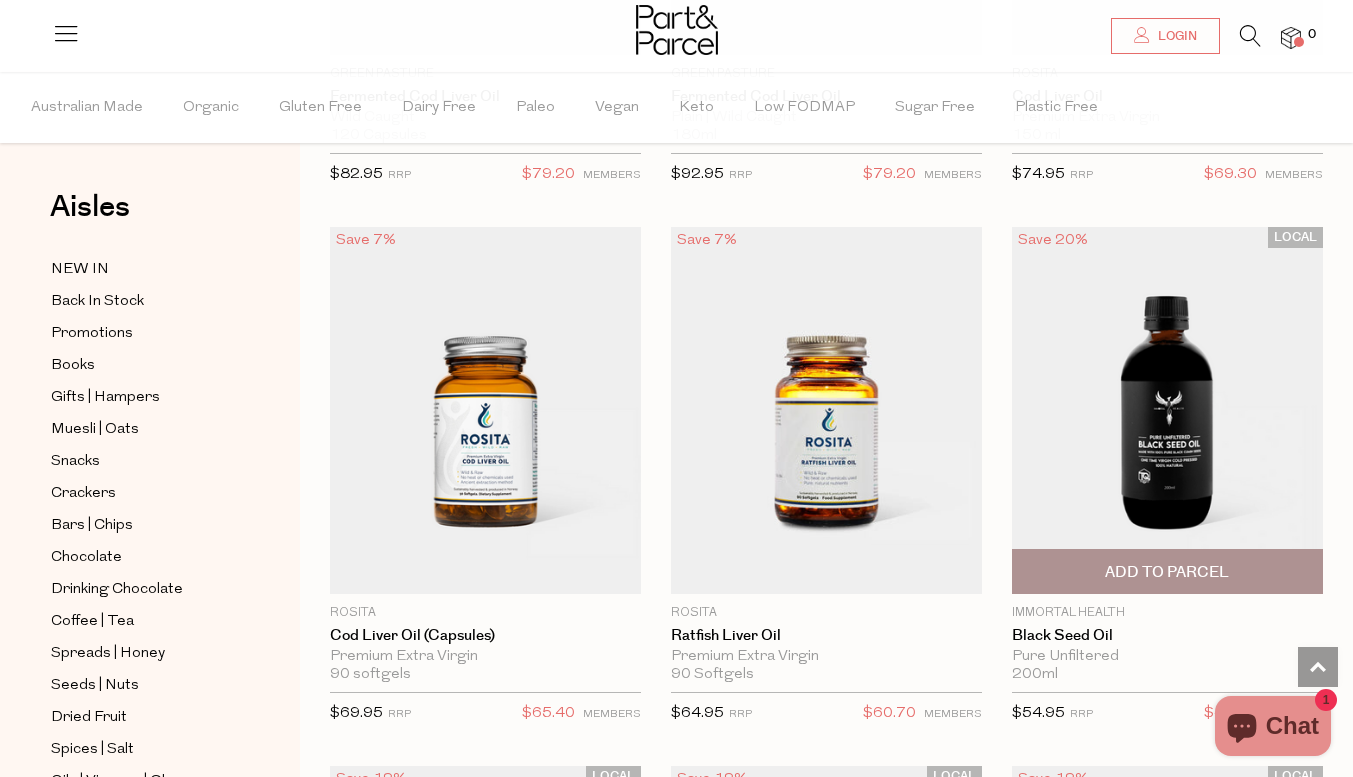 click at bounding box center [1167, 410] 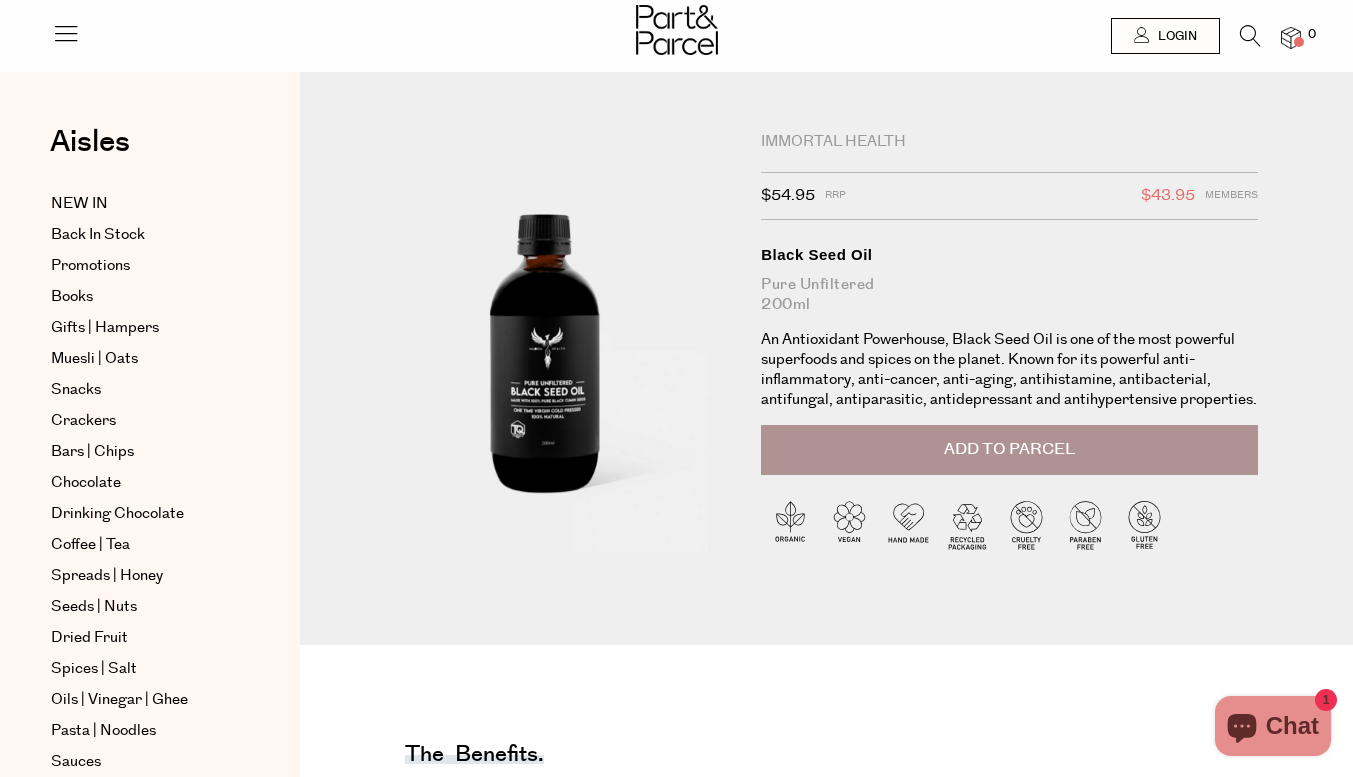 scroll, scrollTop: 0, scrollLeft: 0, axis: both 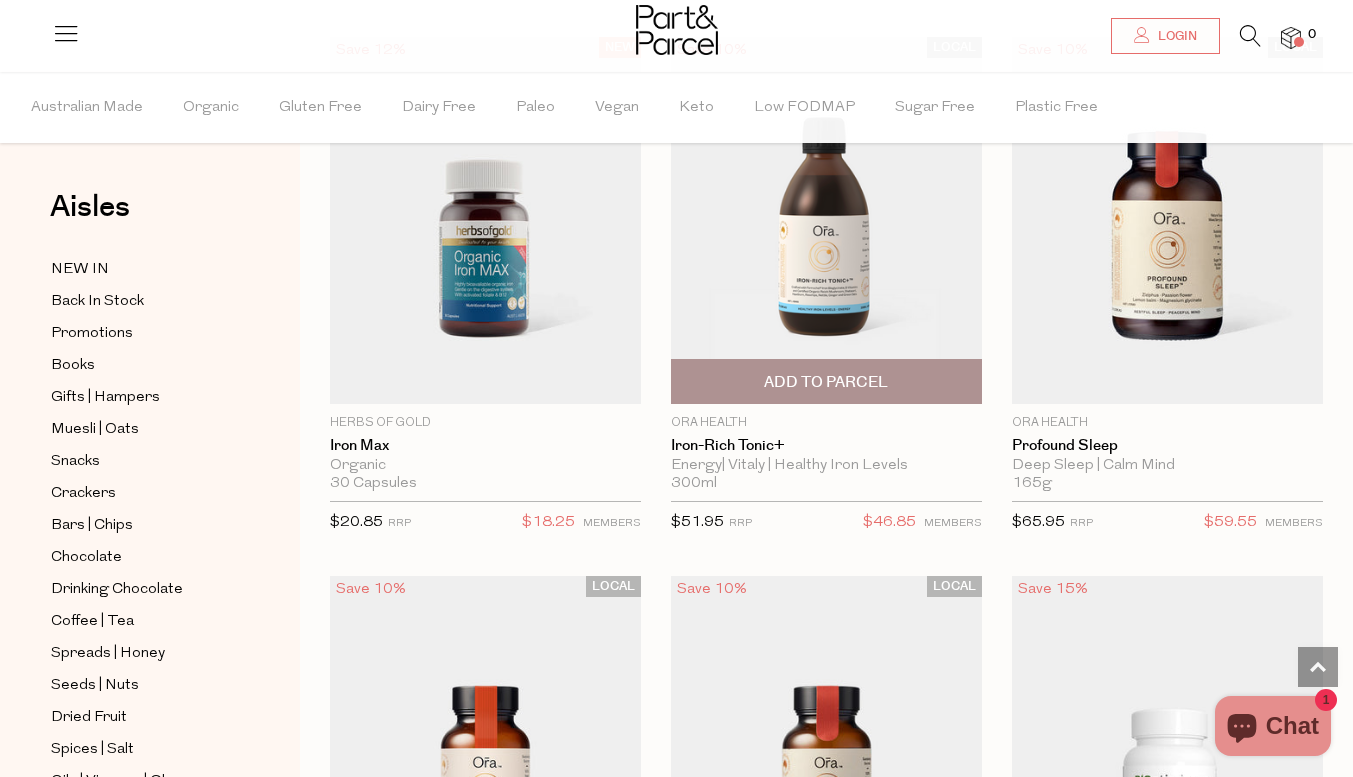 click at bounding box center [826, 220] 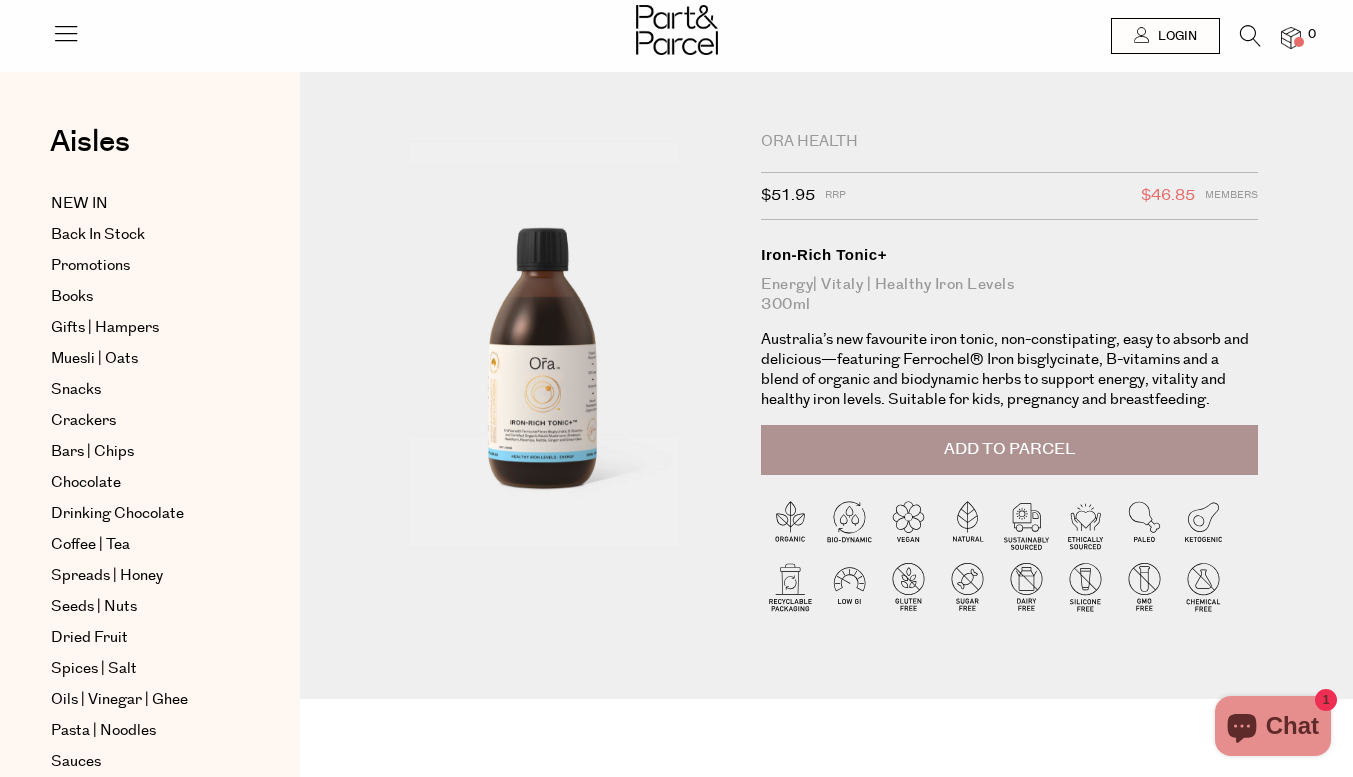 scroll, scrollTop: 0, scrollLeft: 0, axis: both 